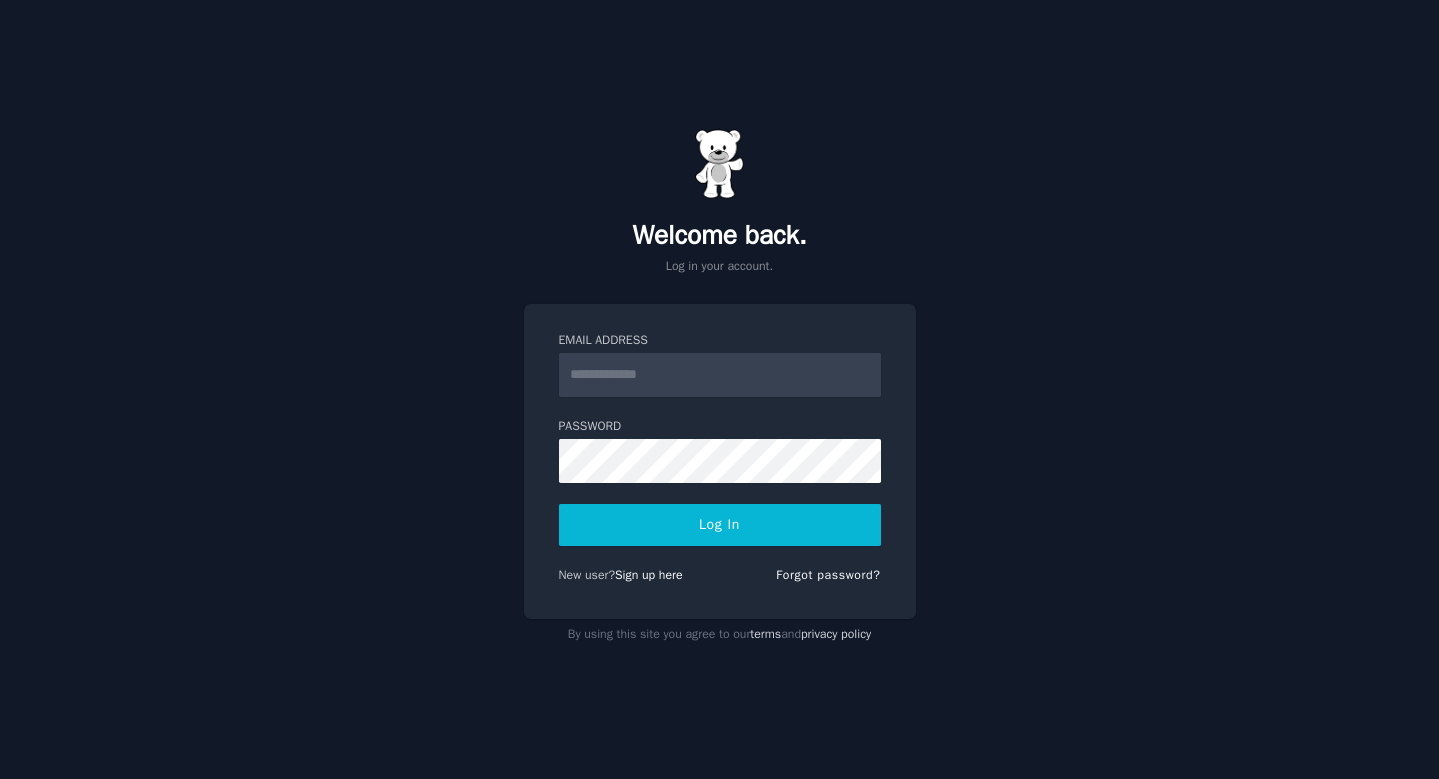 scroll, scrollTop: 0, scrollLeft: 0, axis: both 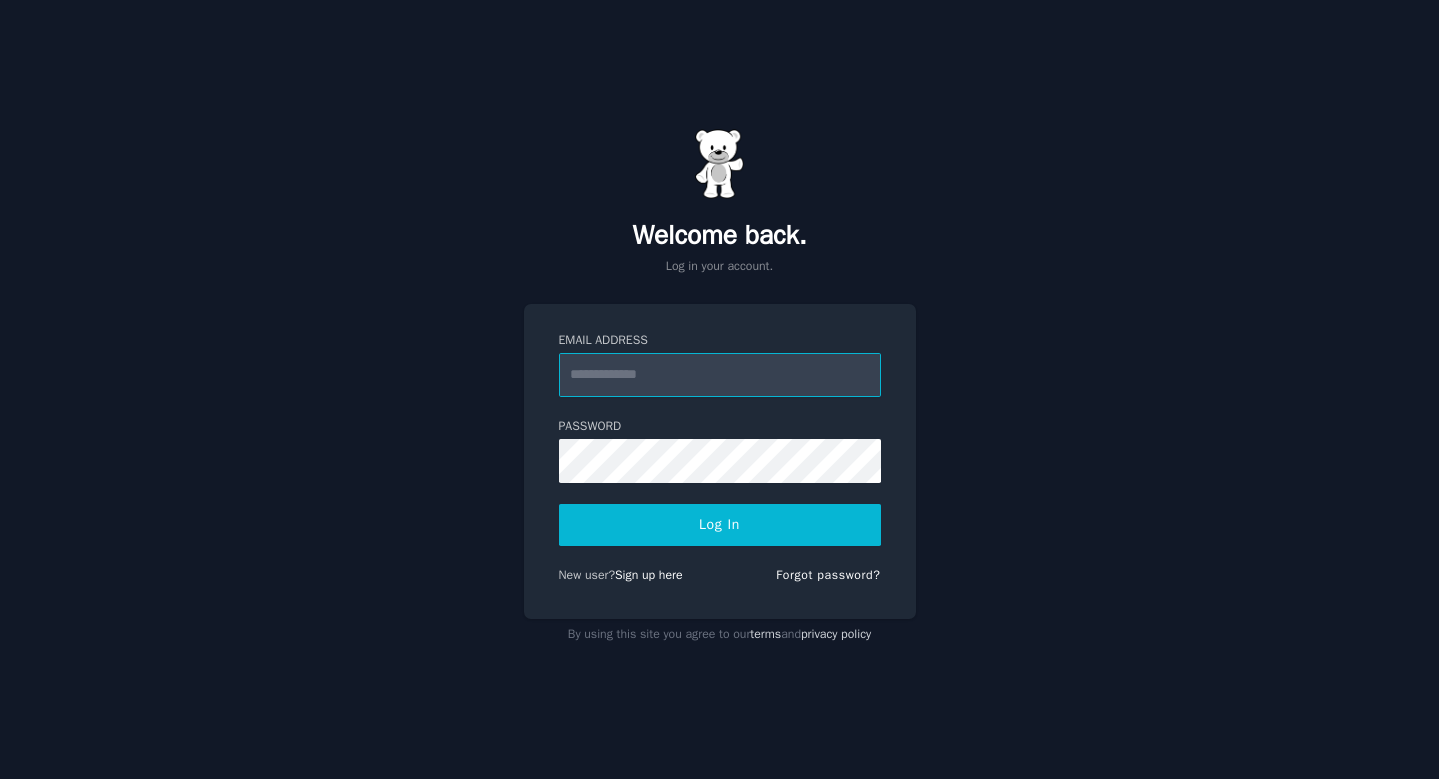 paste on "**********" 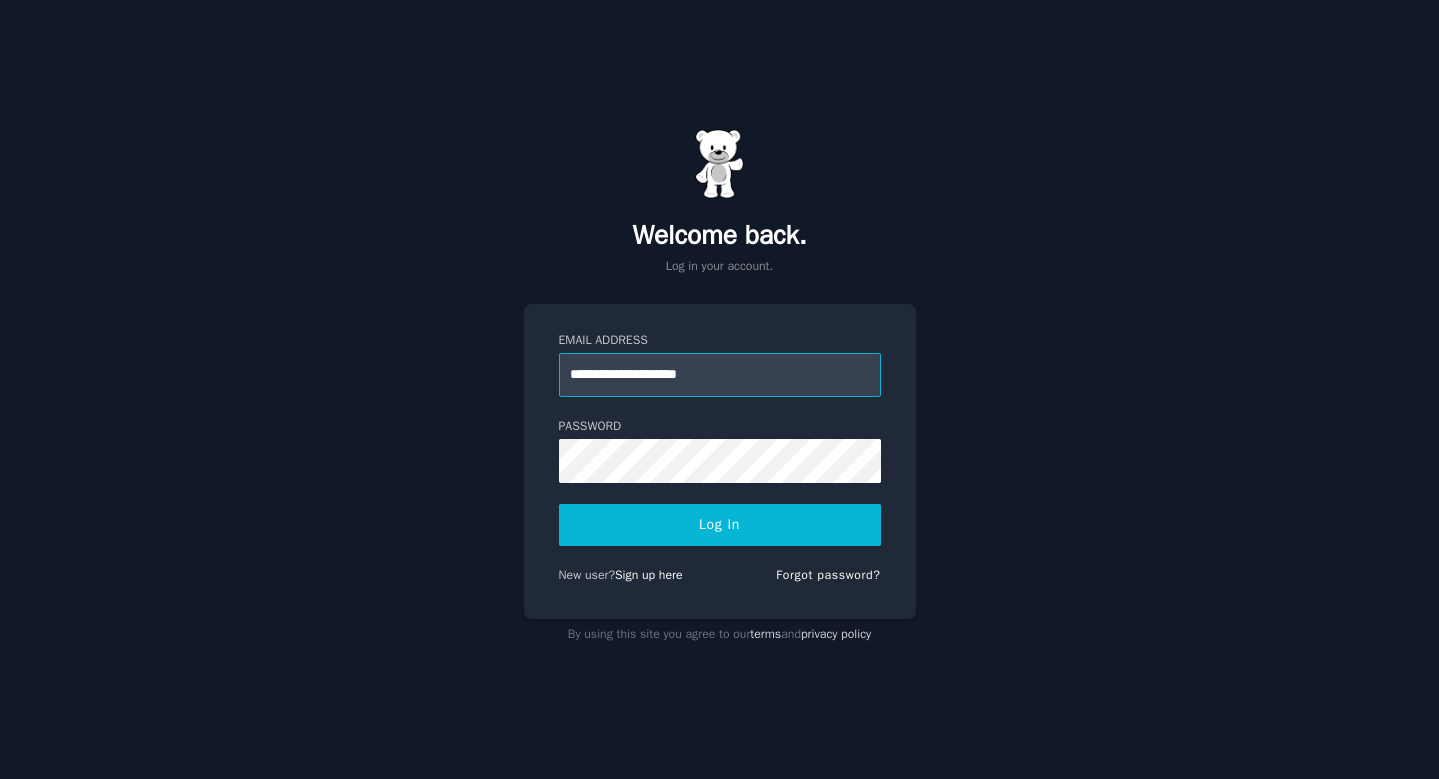 type on "**********" 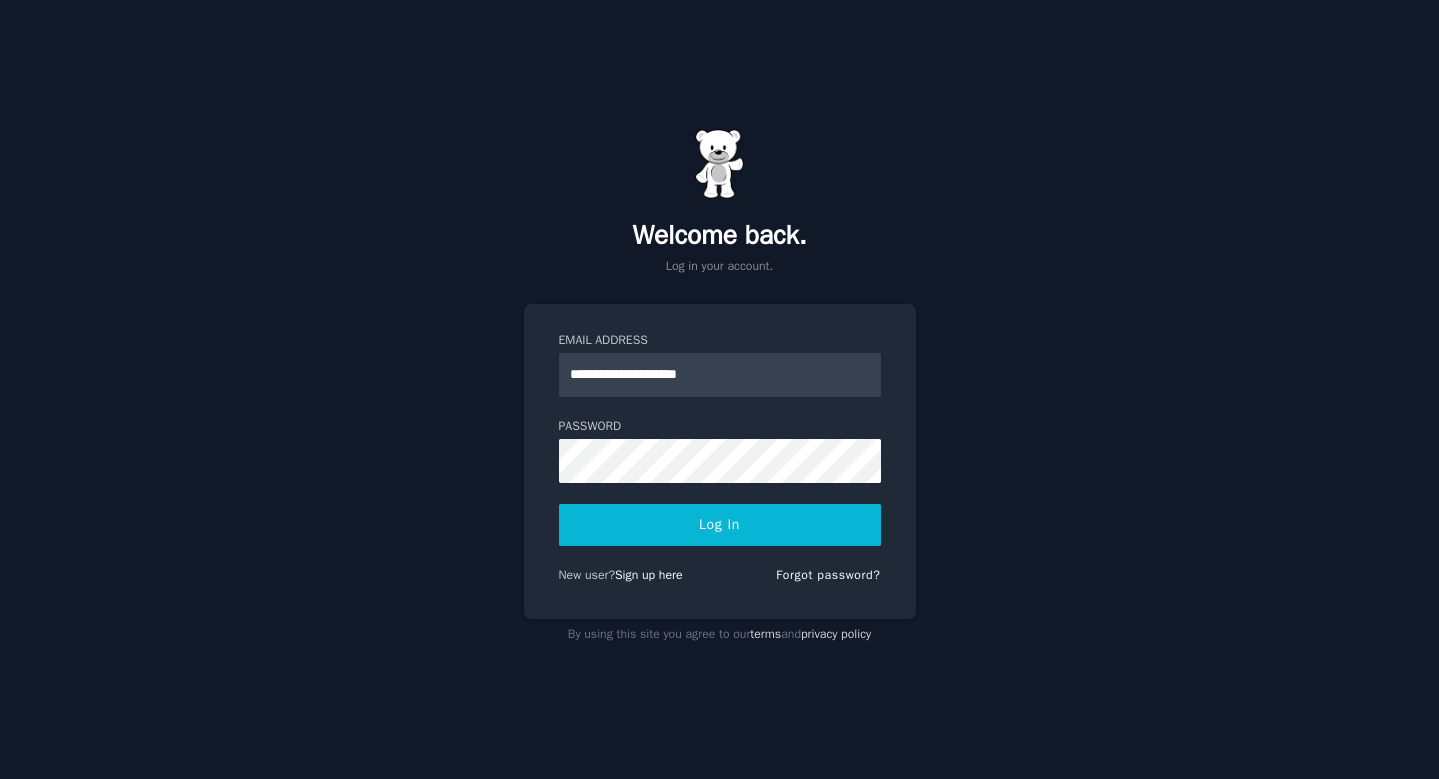 click on "Log In" at bounding box center [720, 525] 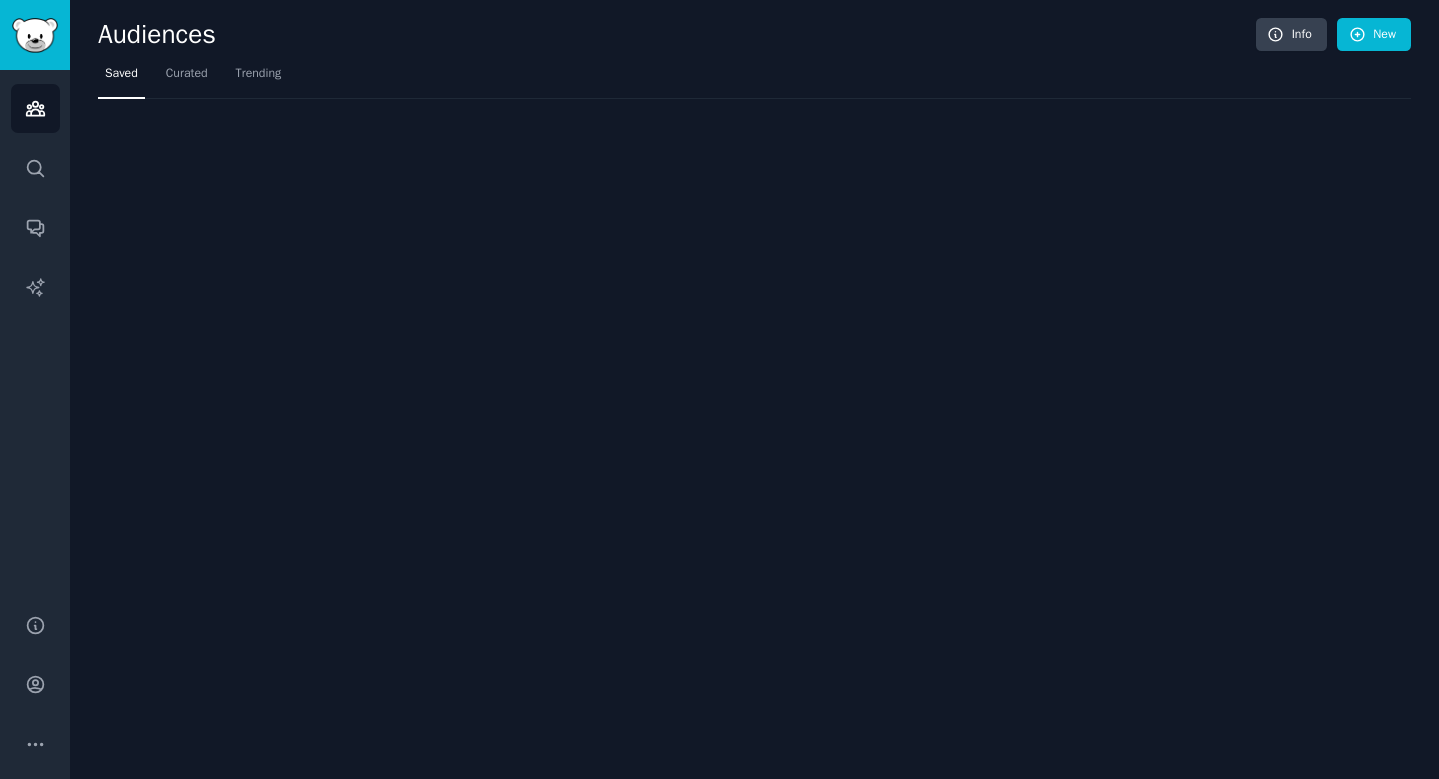 scroll, scrollTop: 0, scrollLeft: 0, axis: both 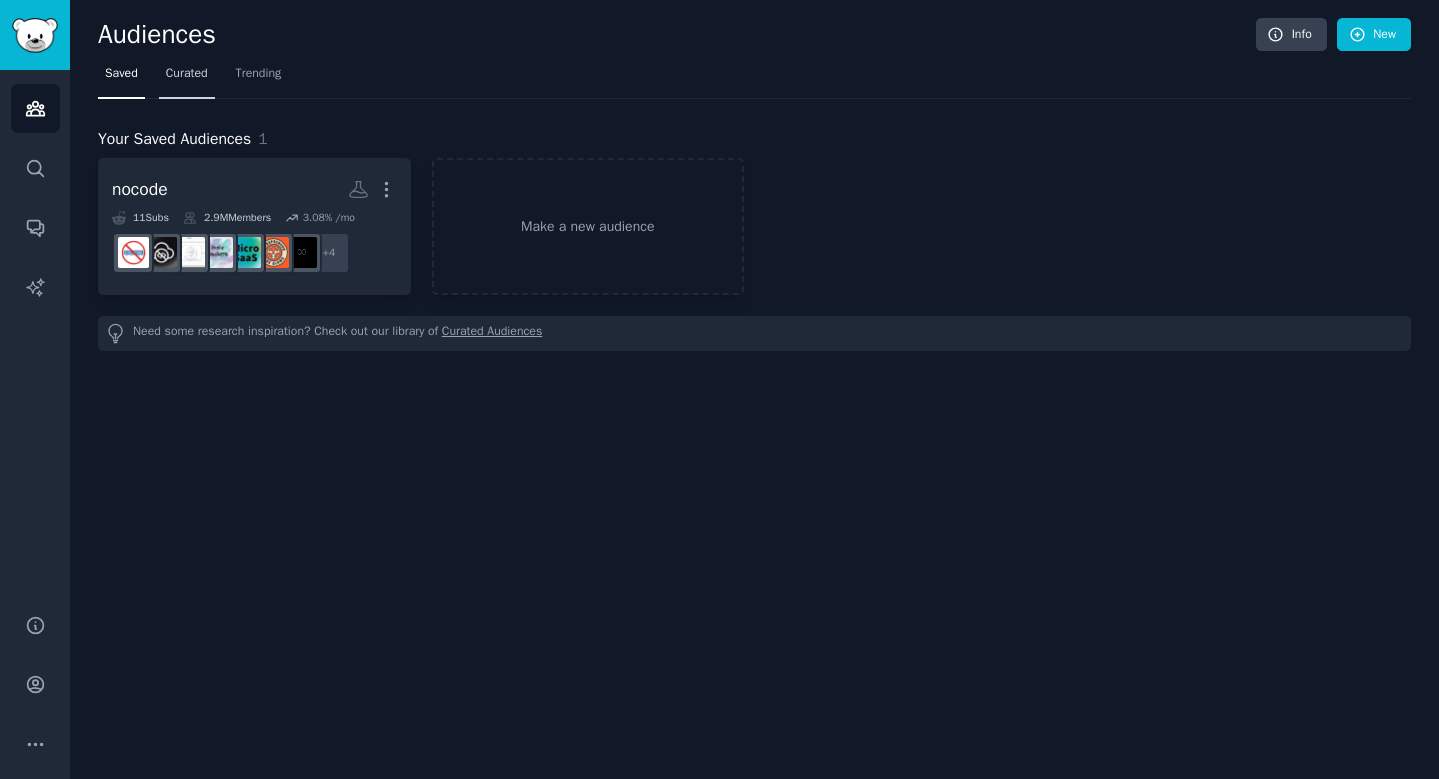 click on "Curated" at bounding box center [187, 78] 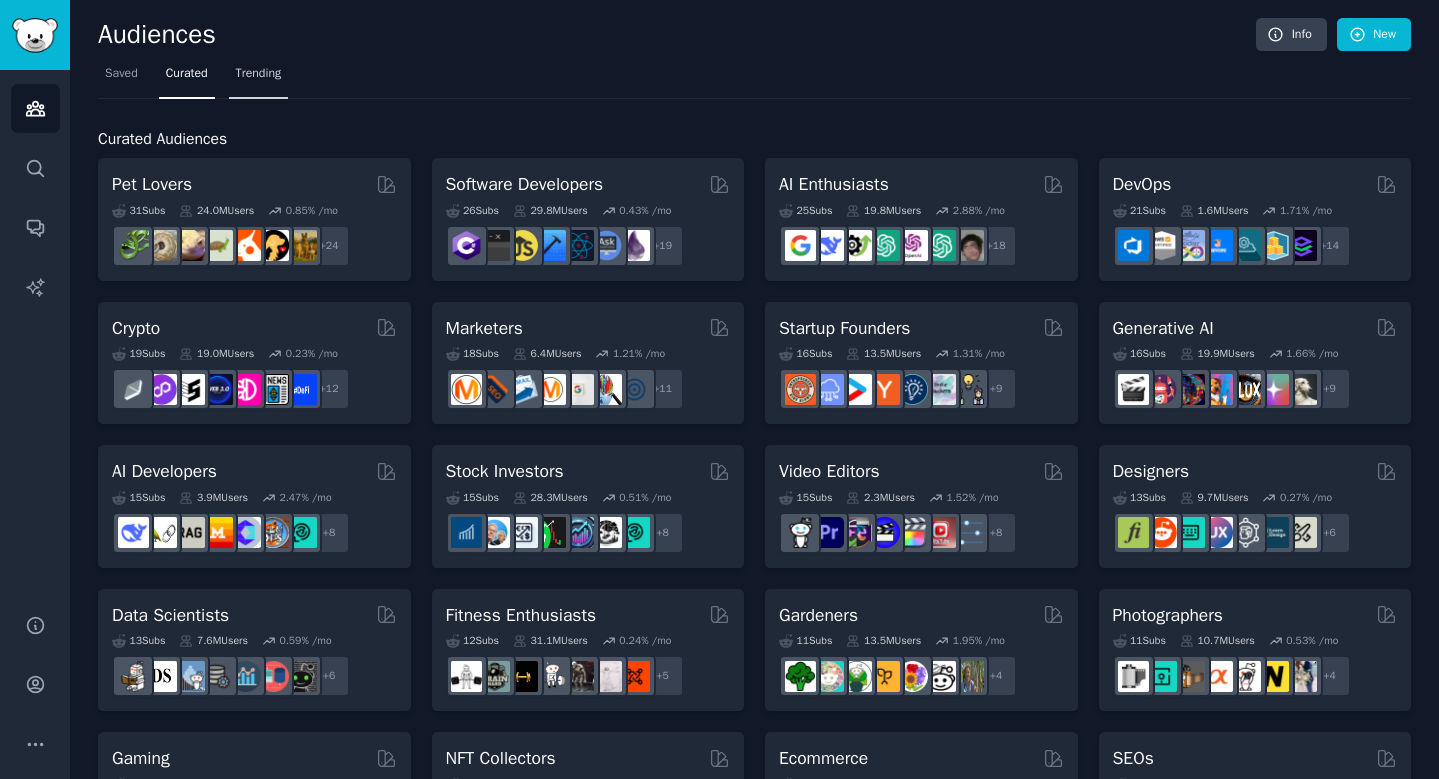 click on "Trending" at bounding box center (259, 78) 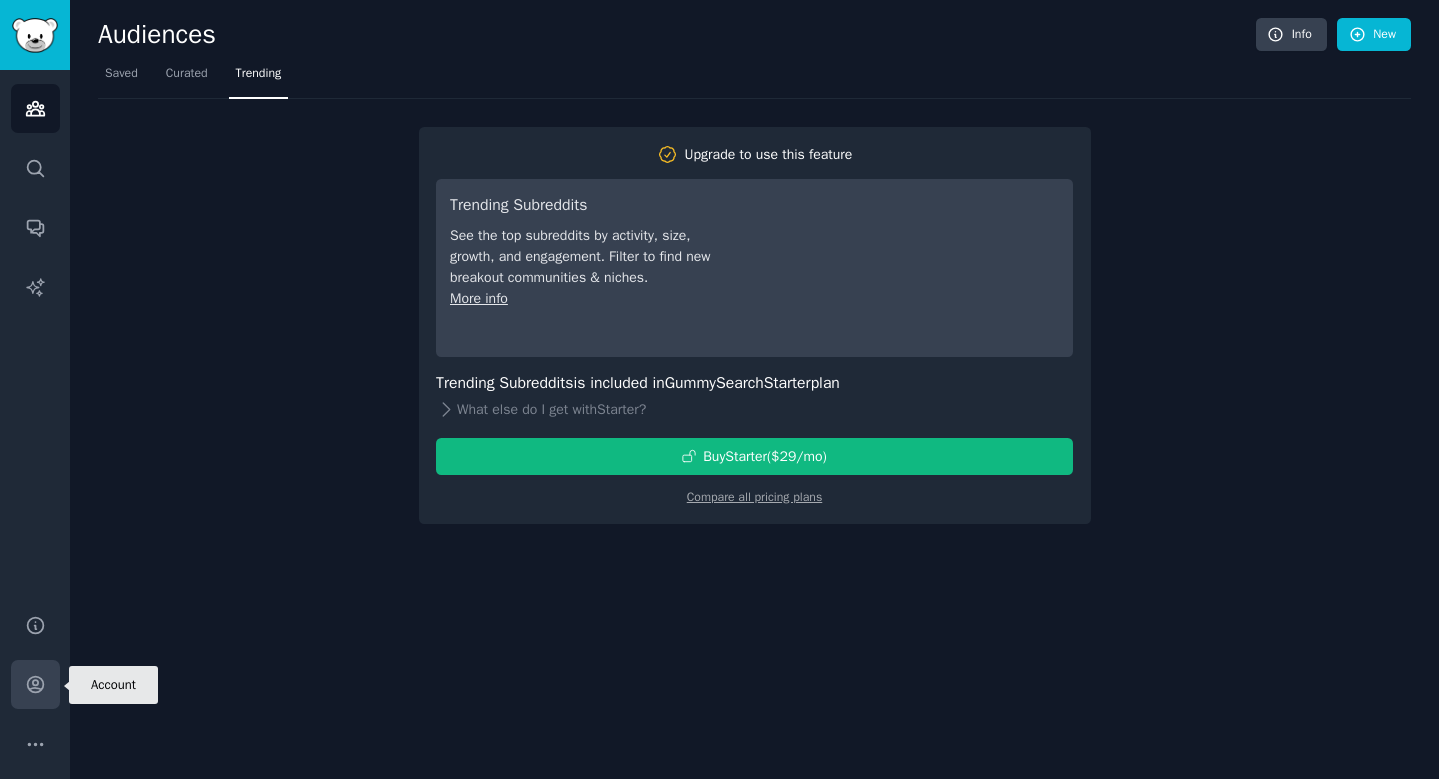 click on "Account" at bounding box center [35, 684] 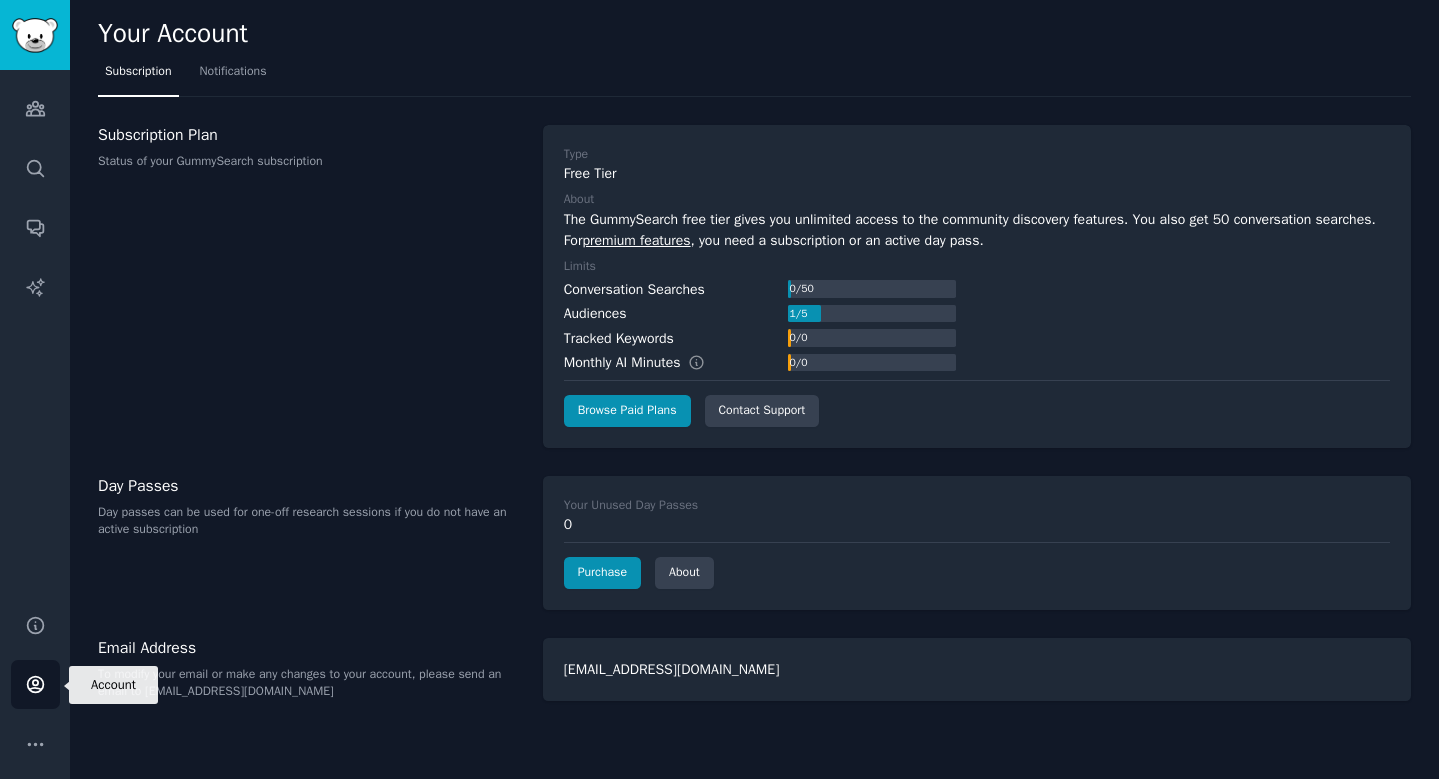 click 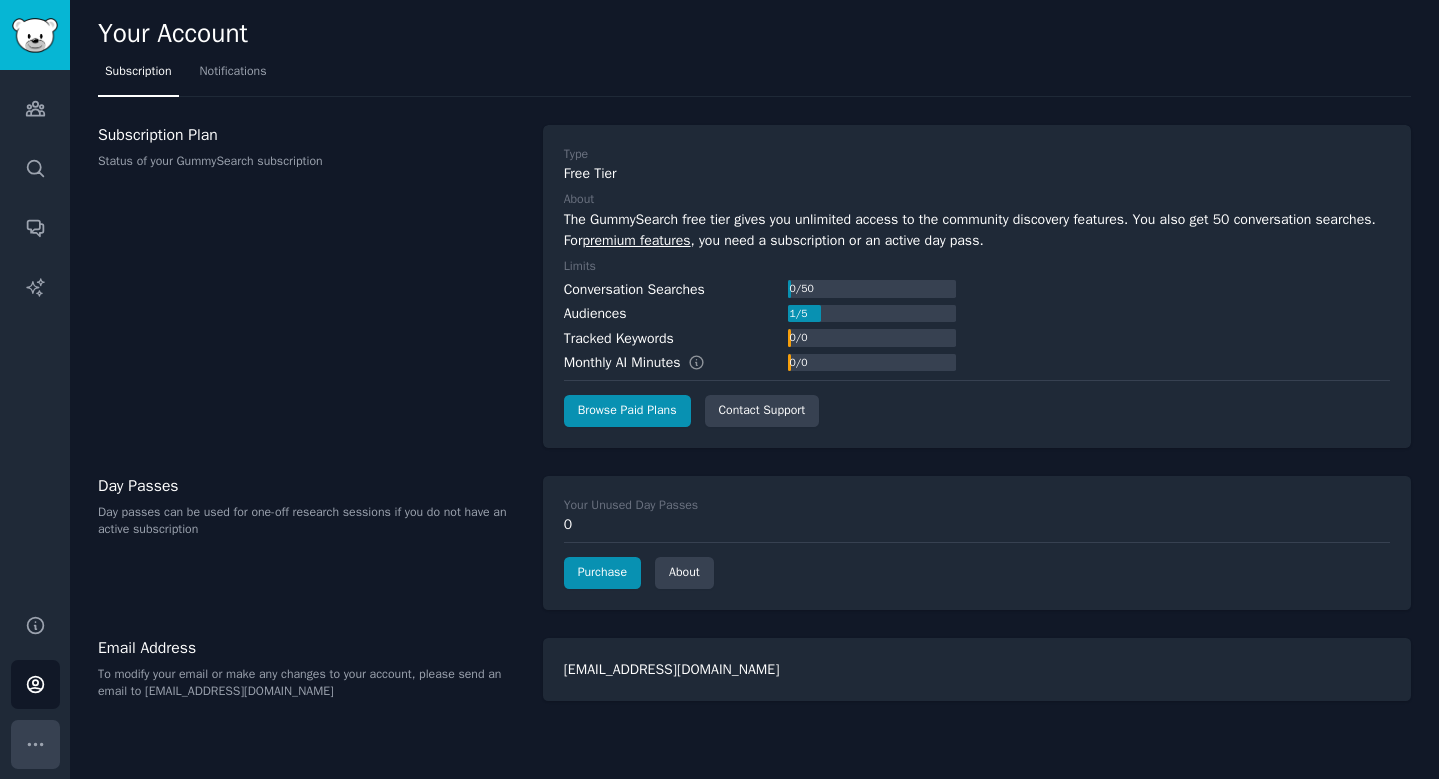 click 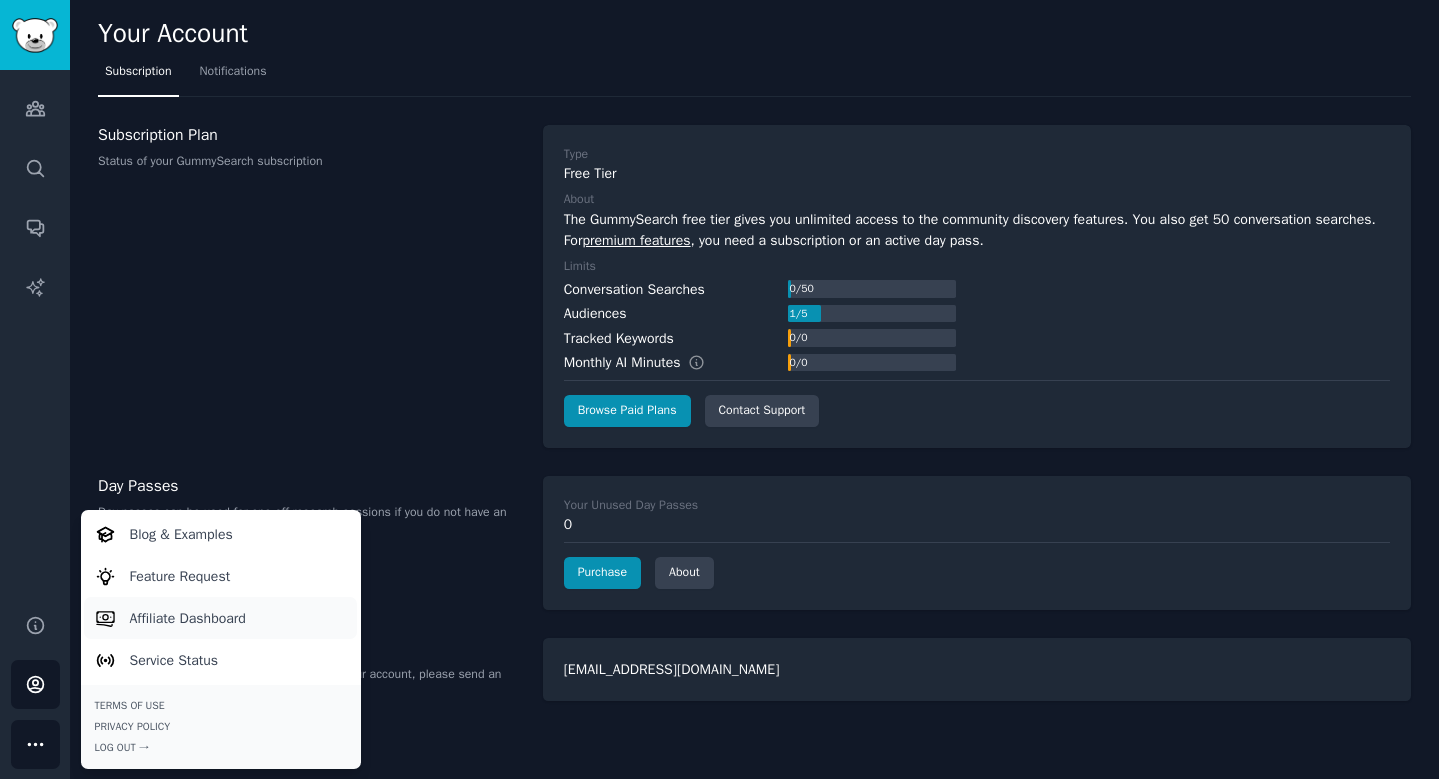 click on "Affiliate Dashboard" at bounding box center (188, 618) 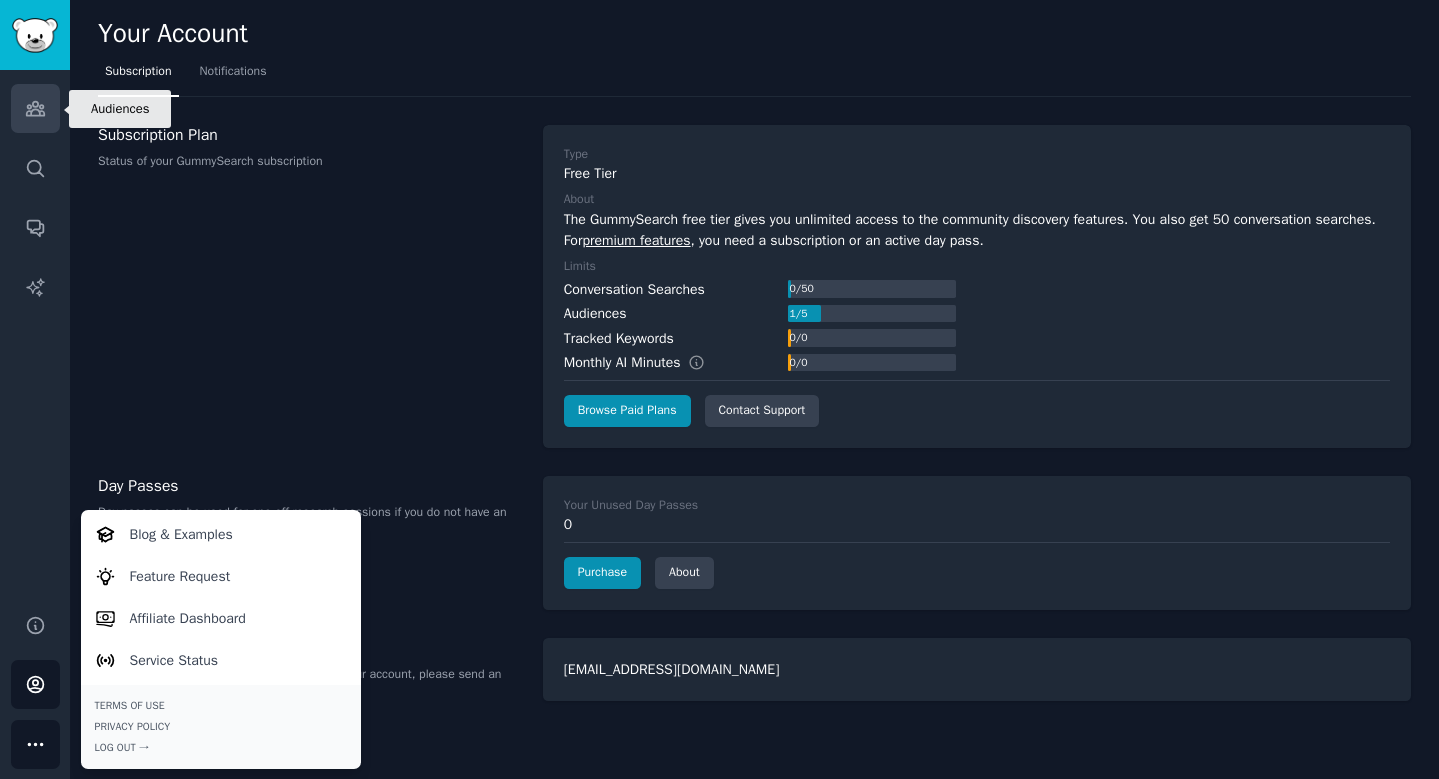 click on "Audiences" at bounding box center [35, 108] 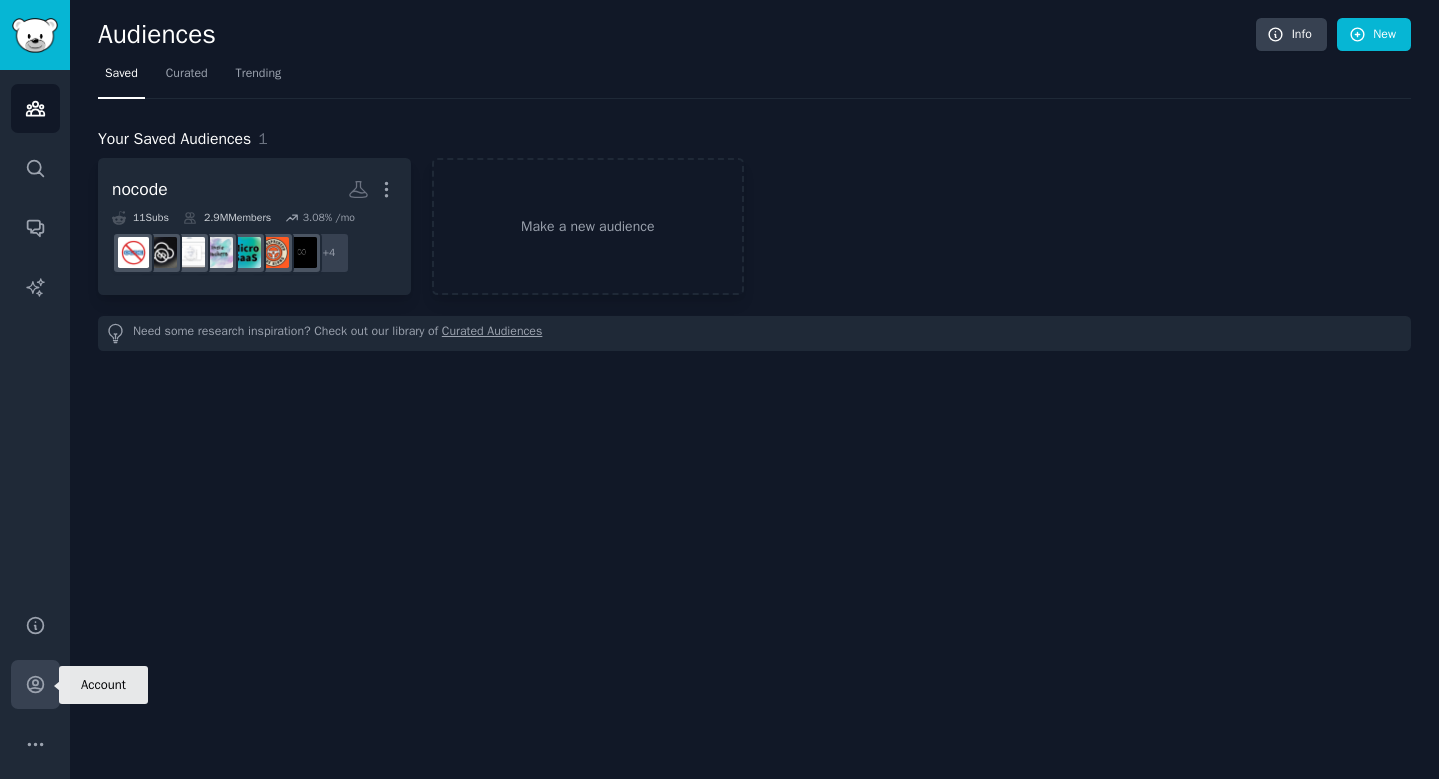 click on "Account" at bounding box center (35, 684) 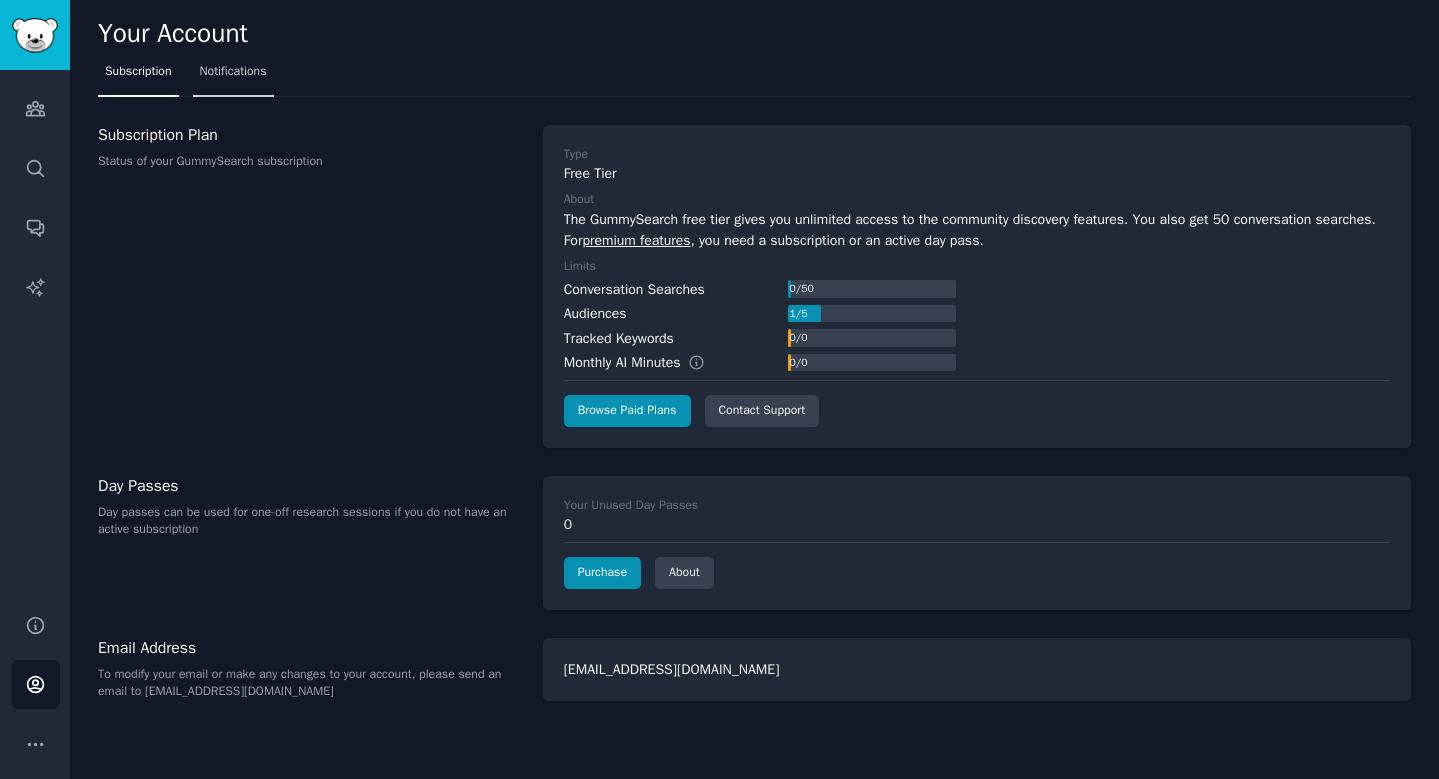 click on "Notifications" at bounding box center (233, 72) 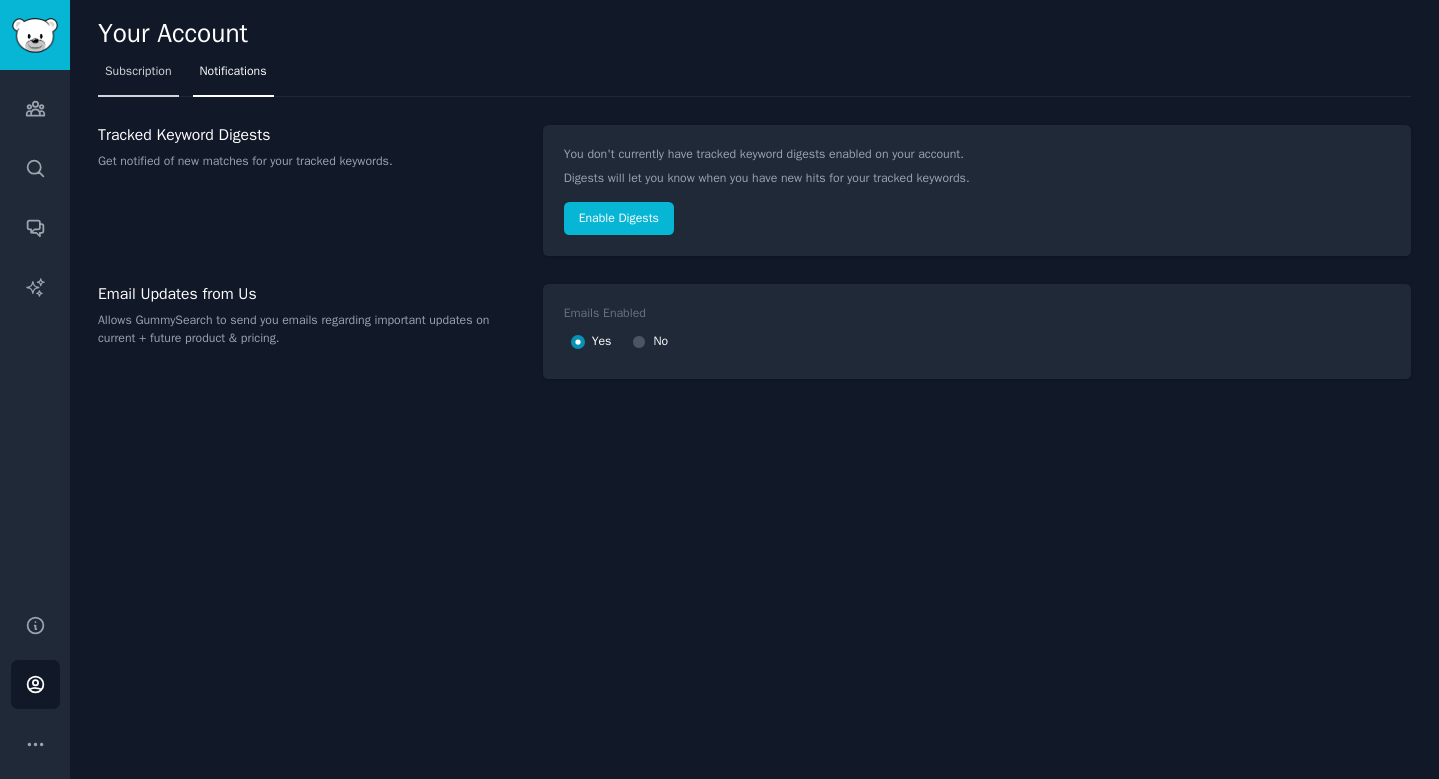 click on "Subscription" at bounding box center [138, 76] 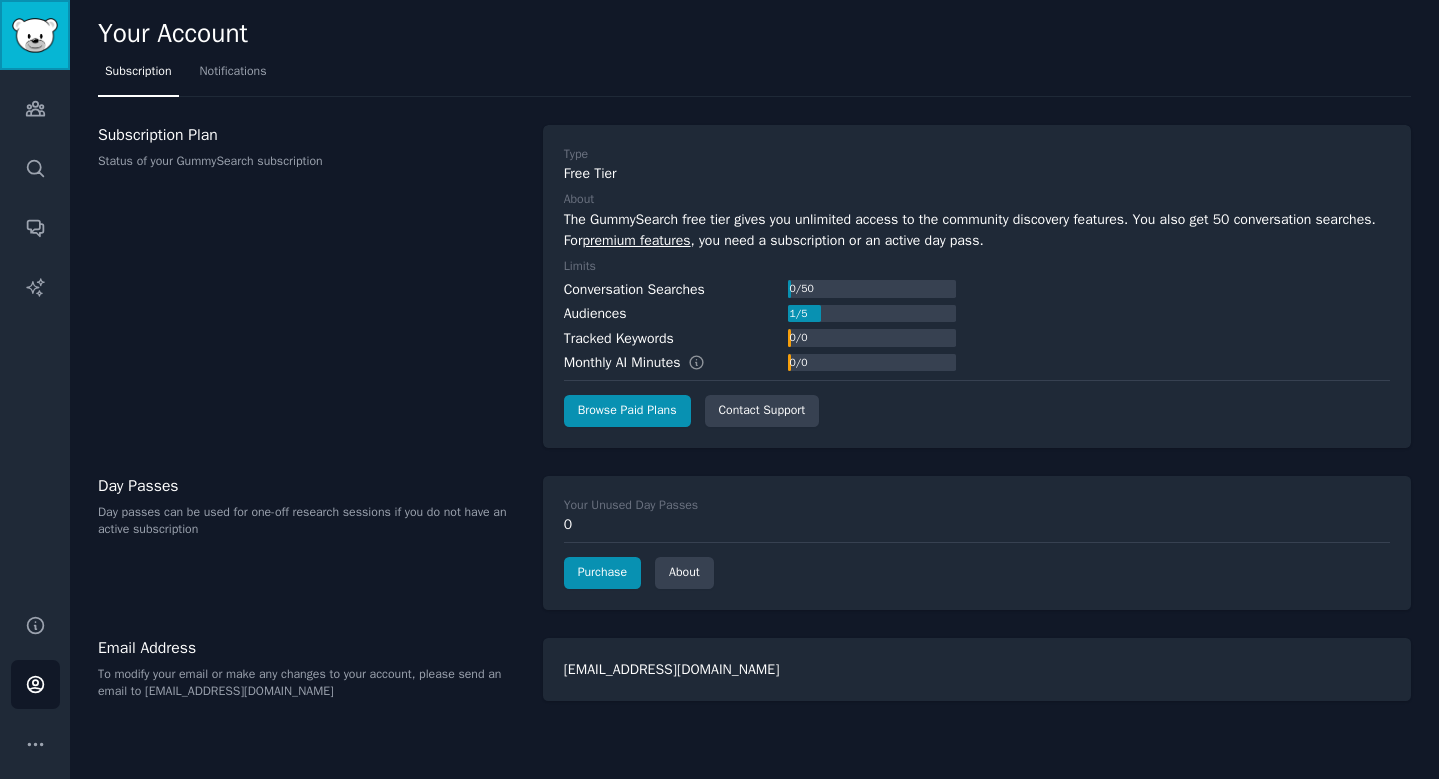 click at bounding box center (35, 35) 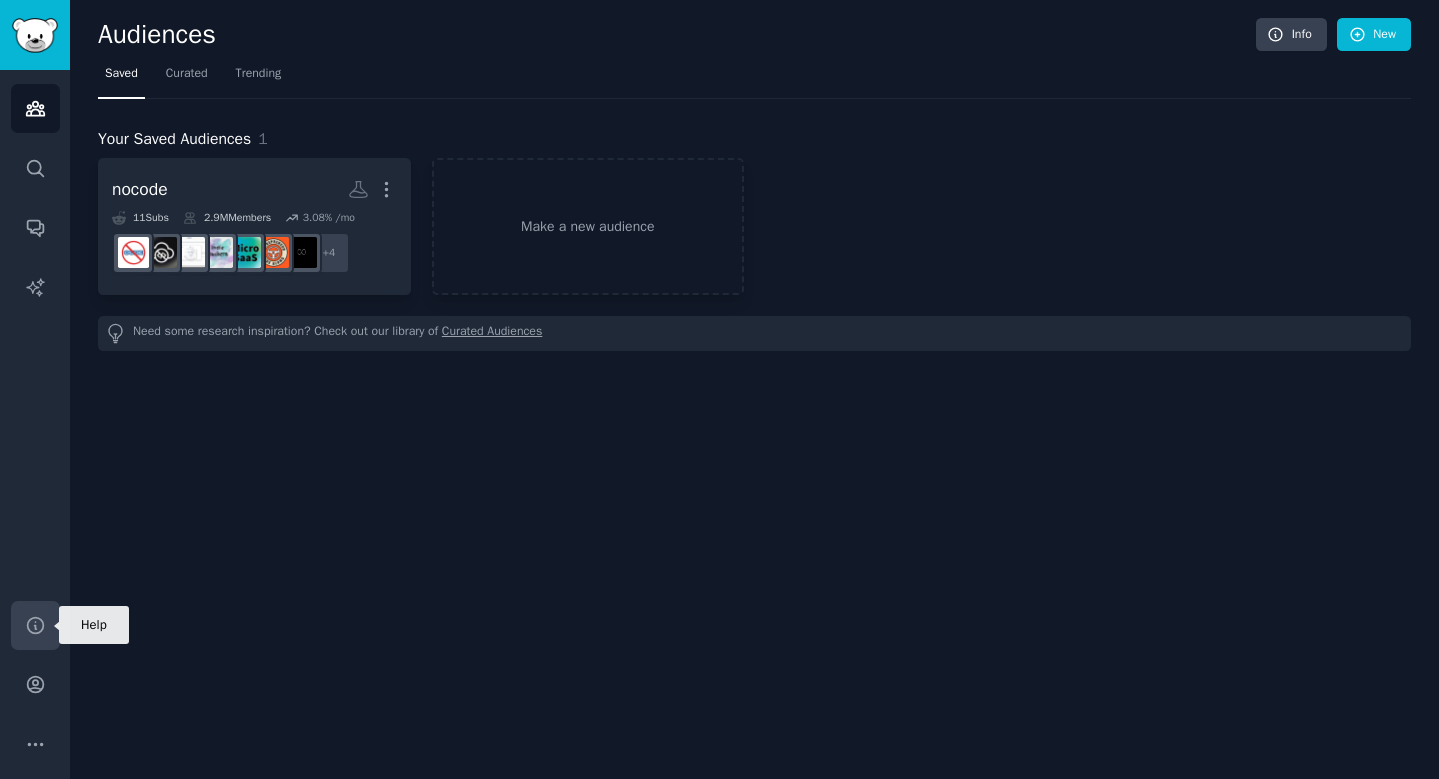 click on "Help" at bounding box center [35, 625] 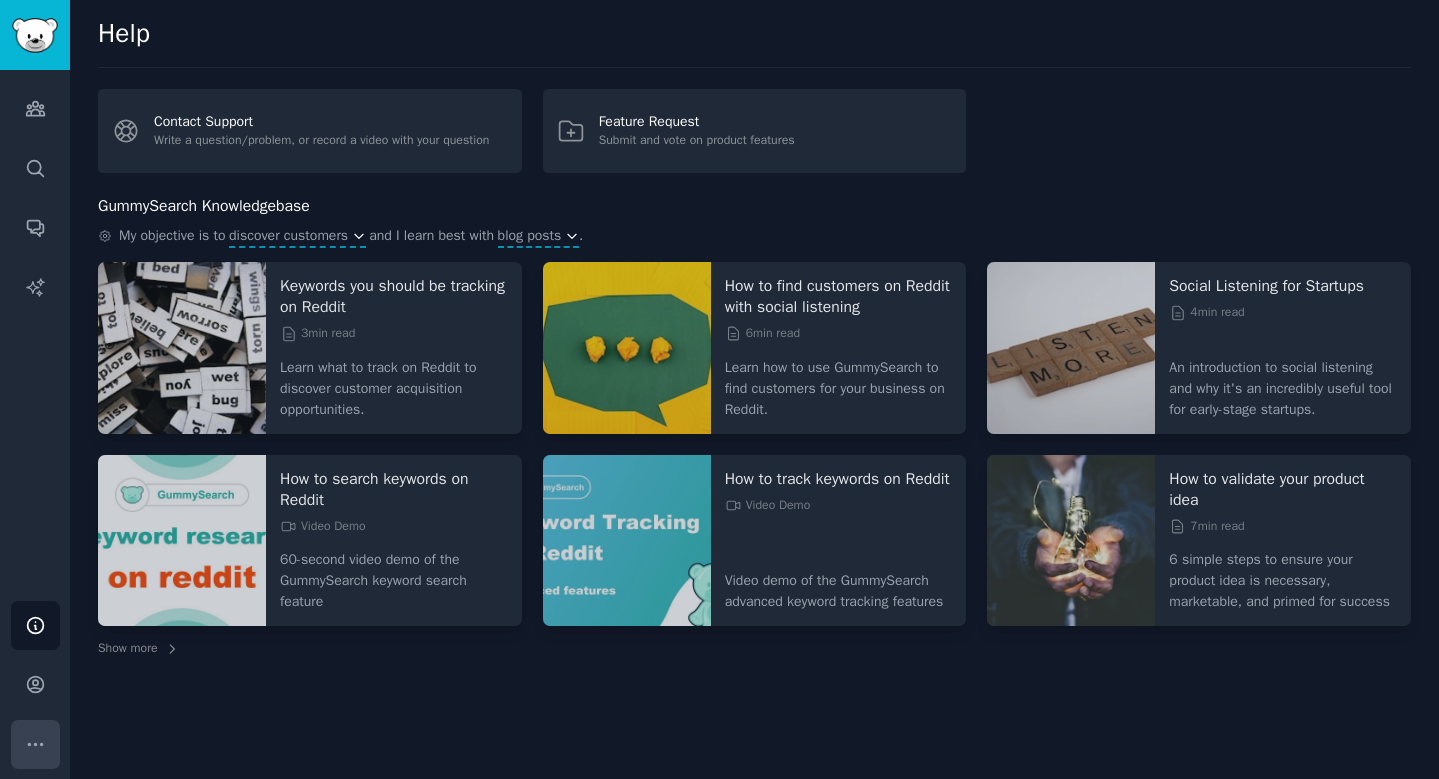 click on "More" at bounding box center [35, 744] 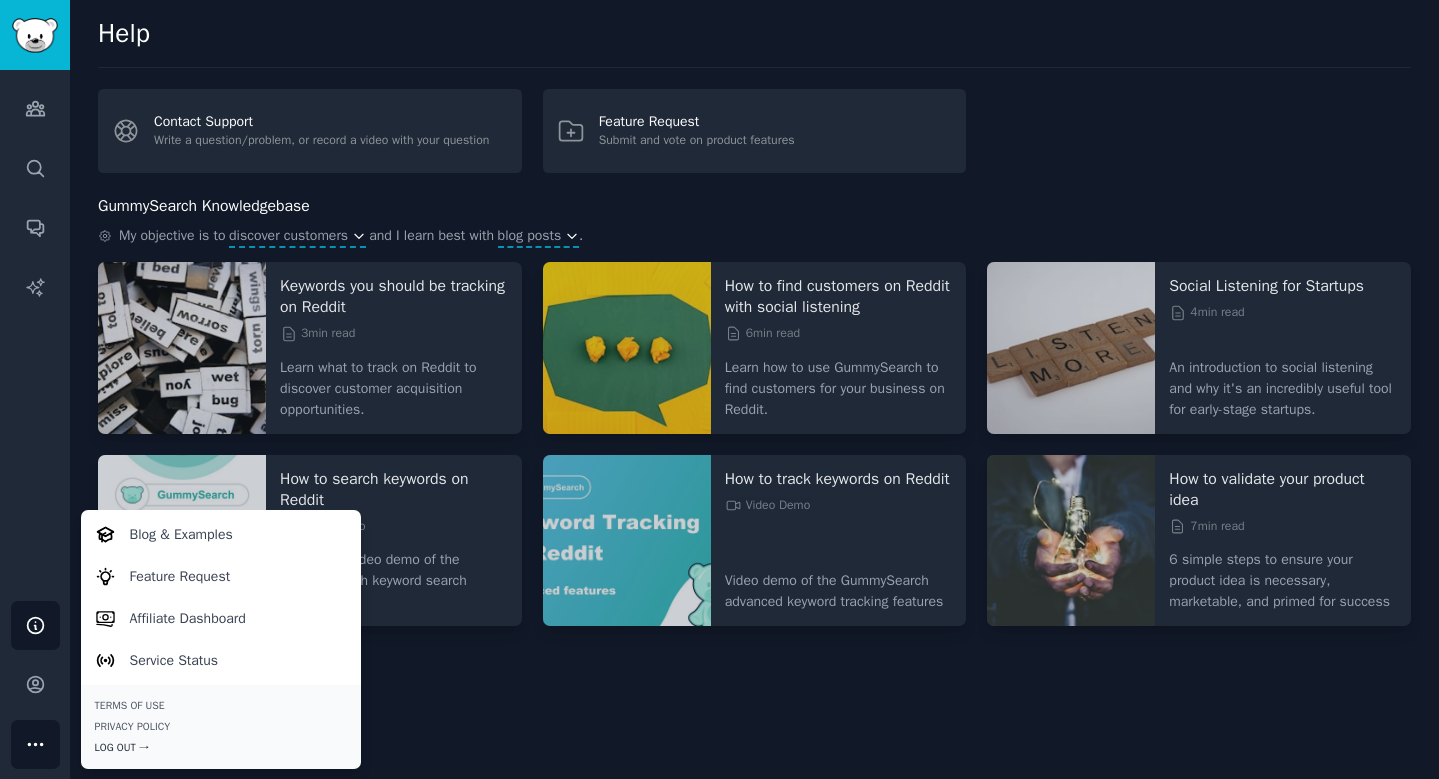 click on "Log Out →" at bounding box center [221, 748] 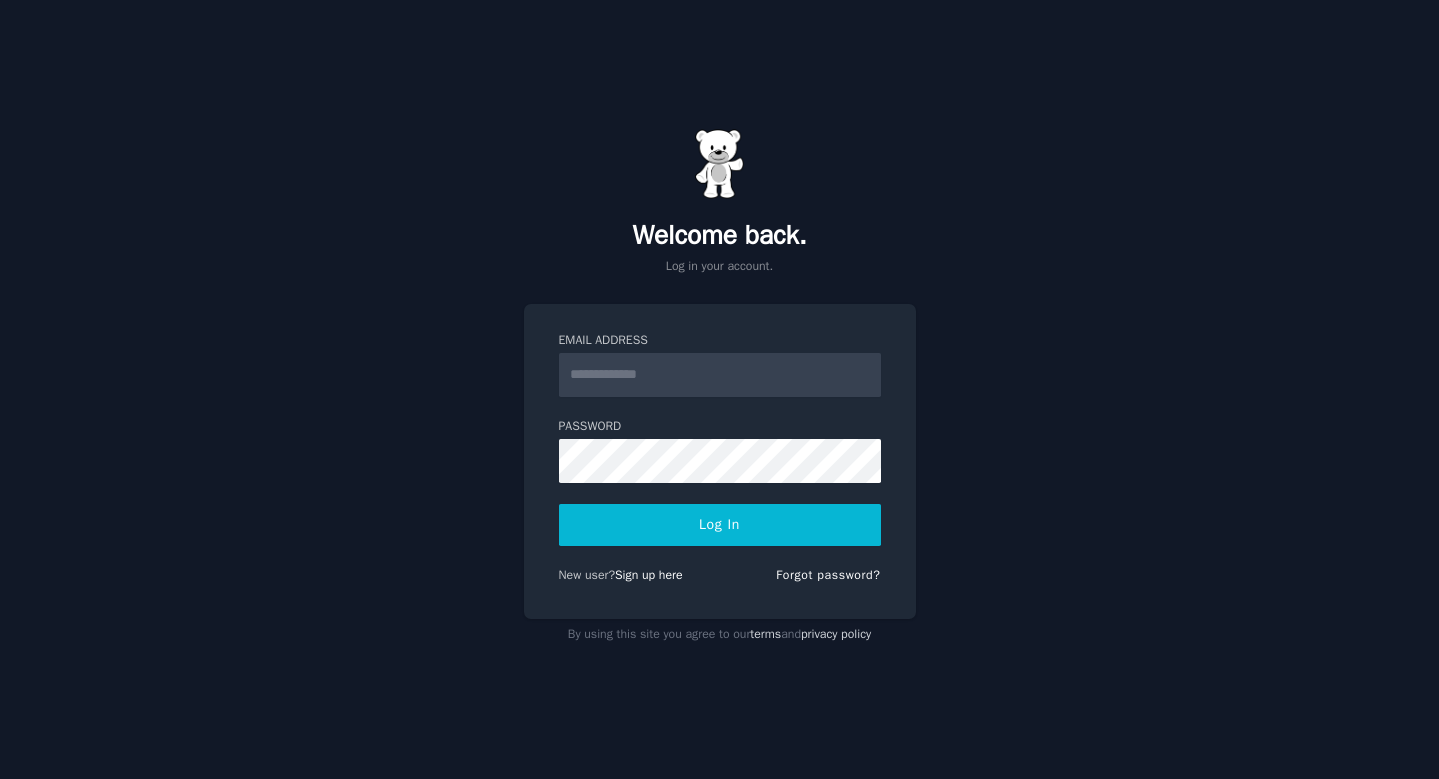 scroll, scrollTop: 0, scrollLeft: 0, axis: both 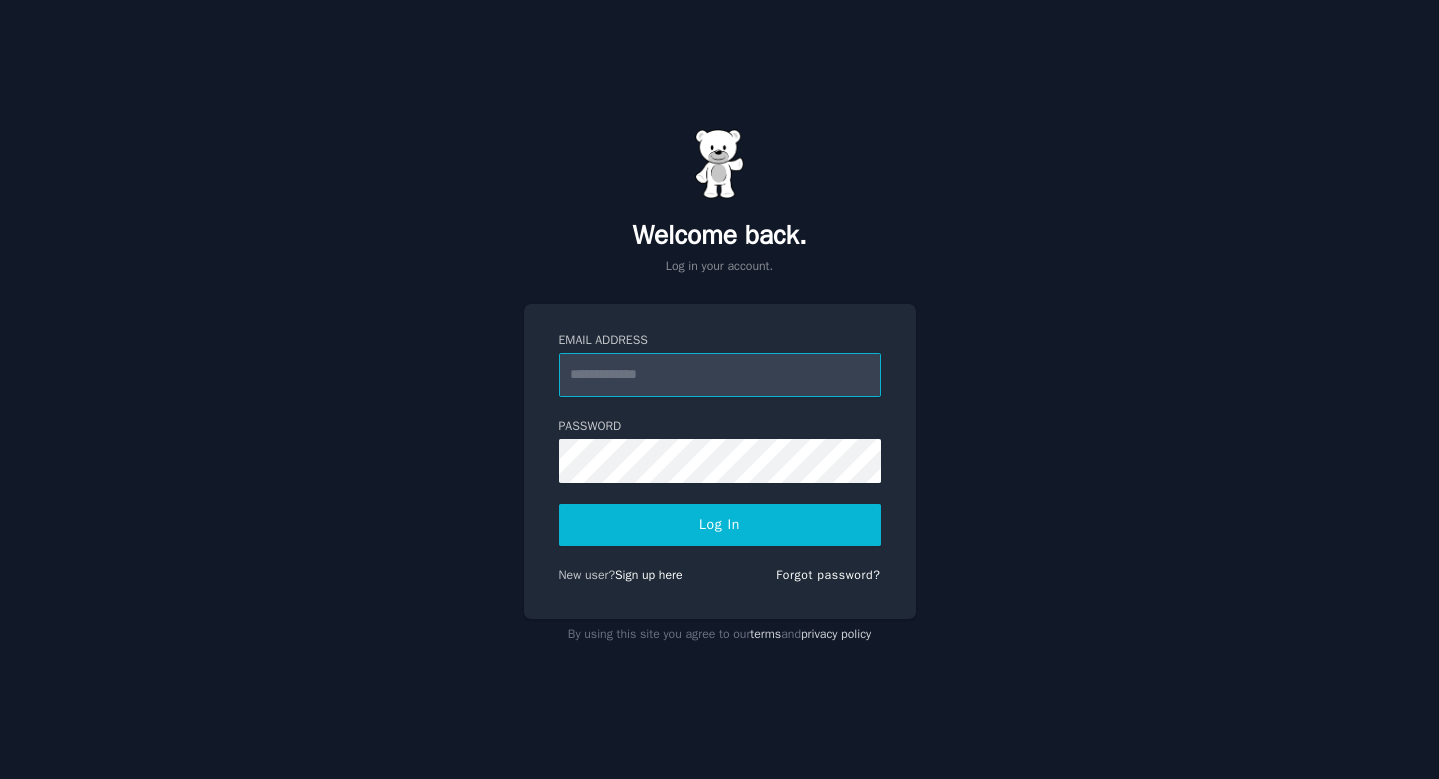 paste on "**********" 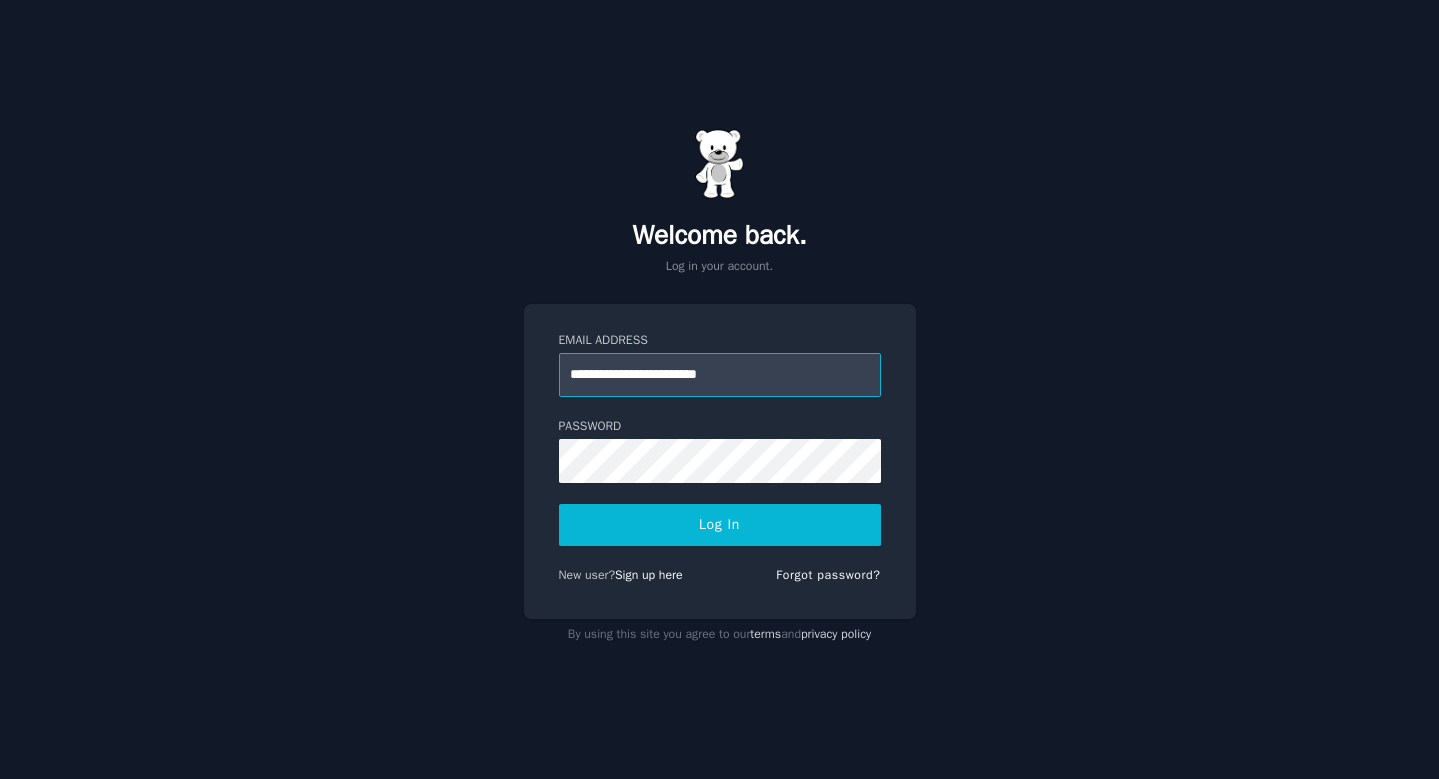type on "**********" 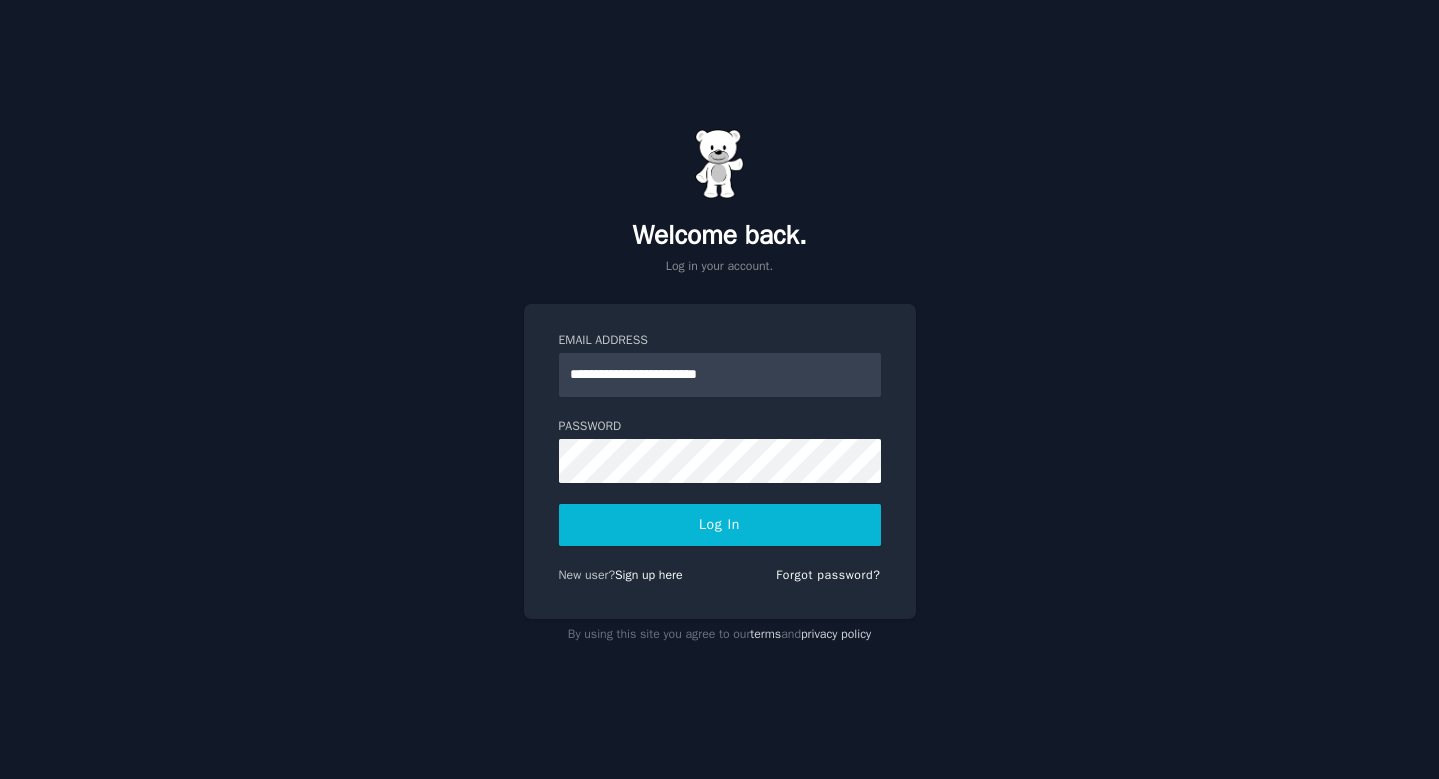 click on "Log In" at bounding box center [720, 525] 